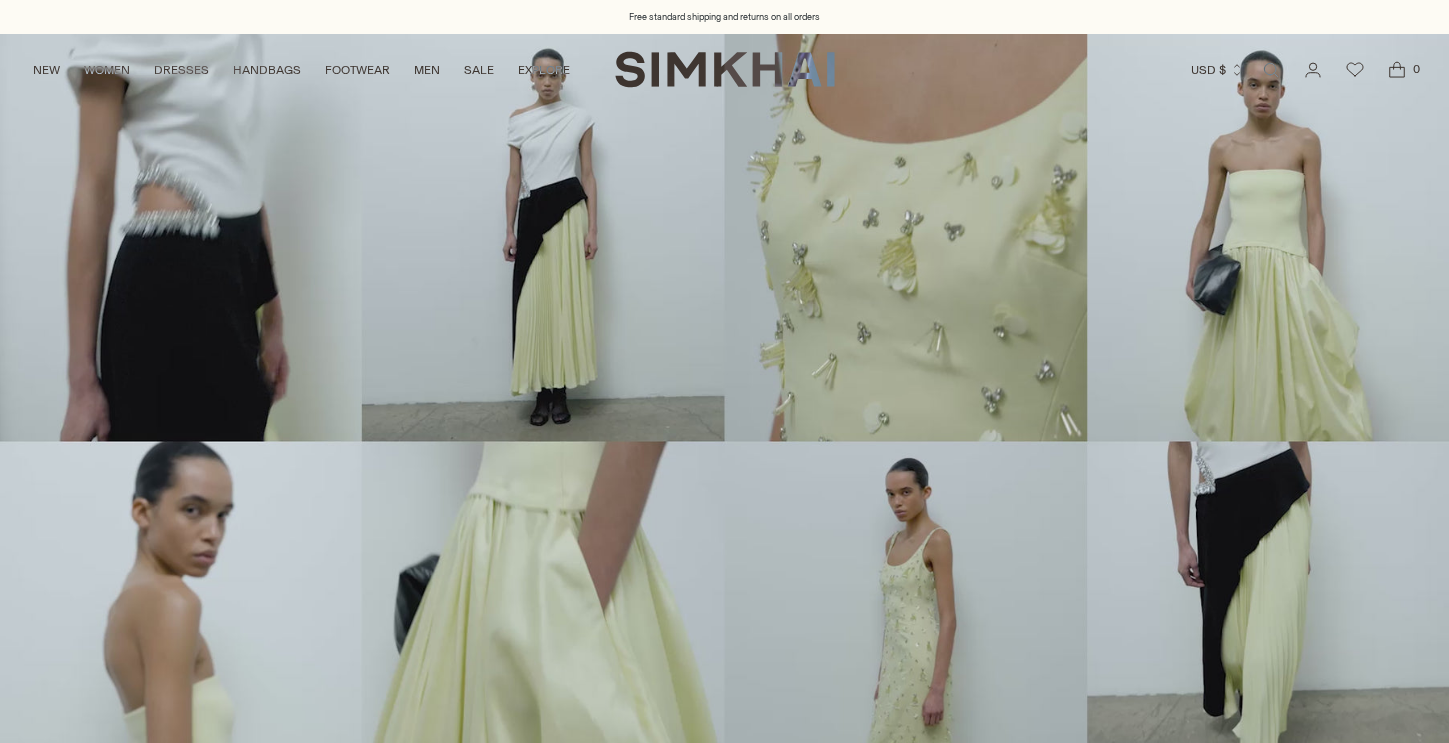 scroll, scrollTop: 0, scrollLeft: 0, axis: both 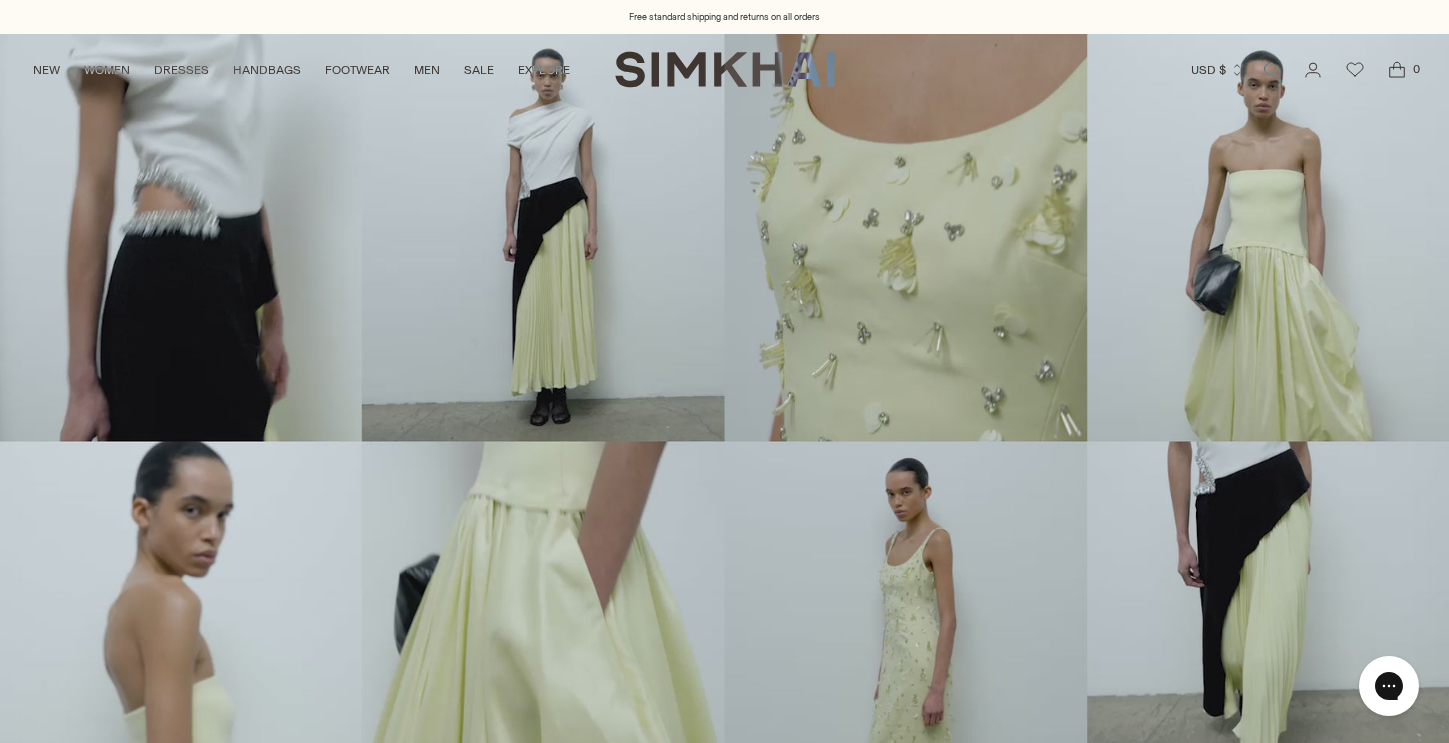 click at bounding box center (724, 5685) 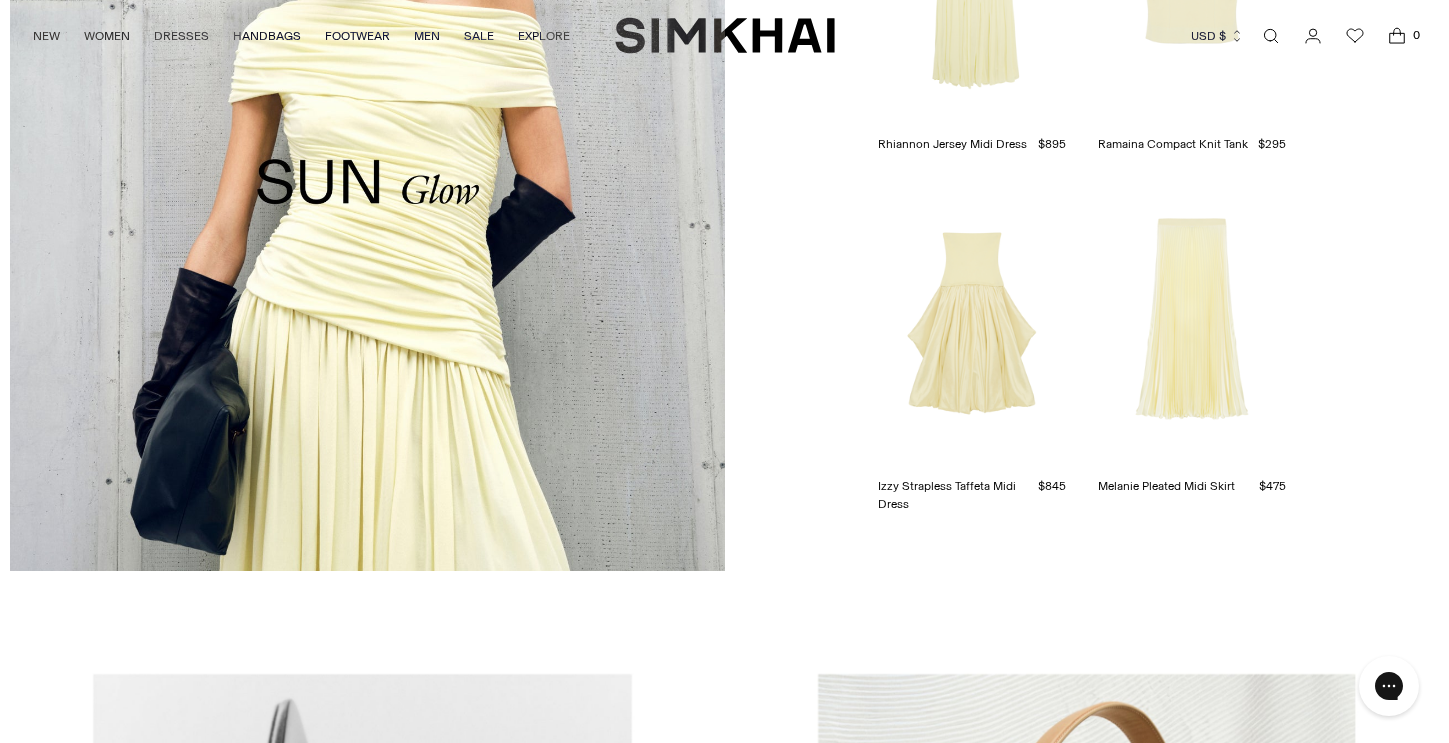 scroll, scrollTop: 2667, scrollLeft: 0, axis: vertical 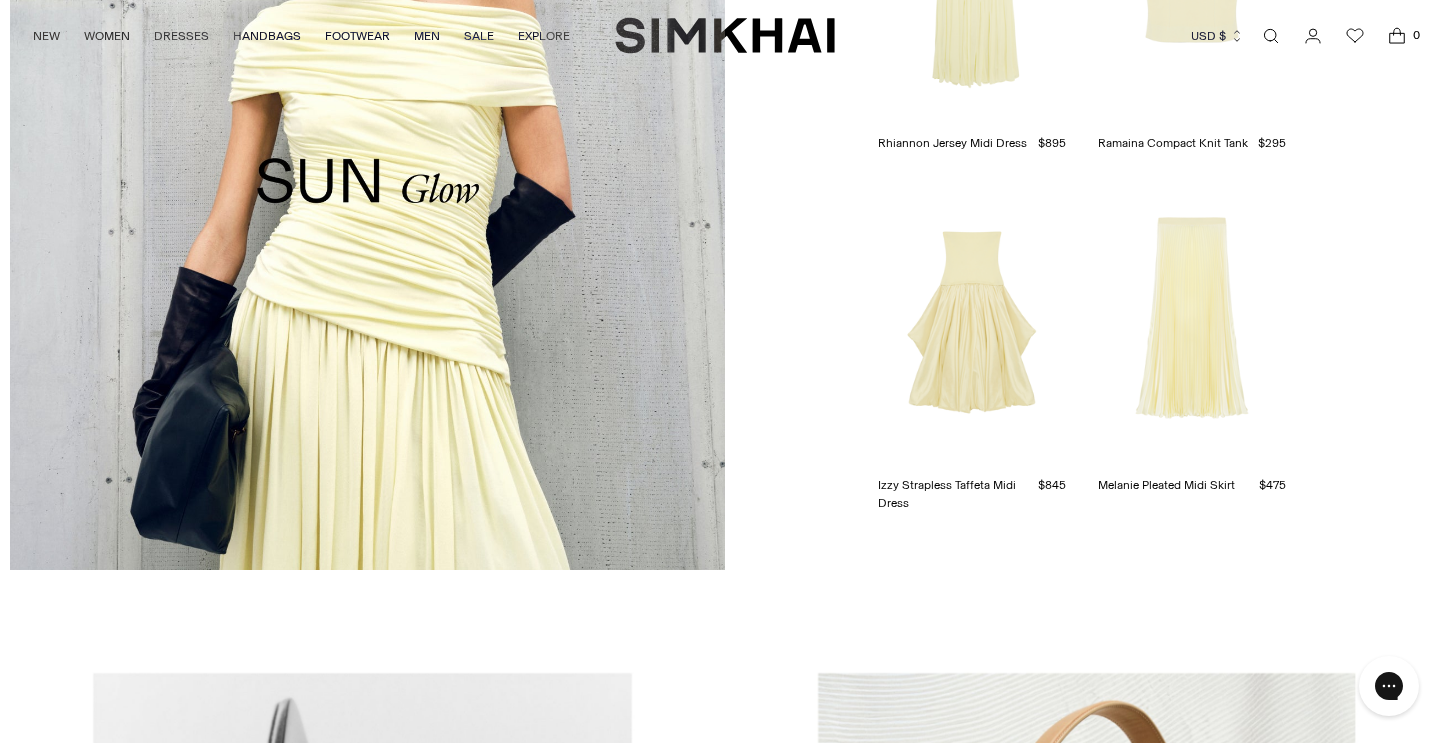click at bounding box center (1192, 319) 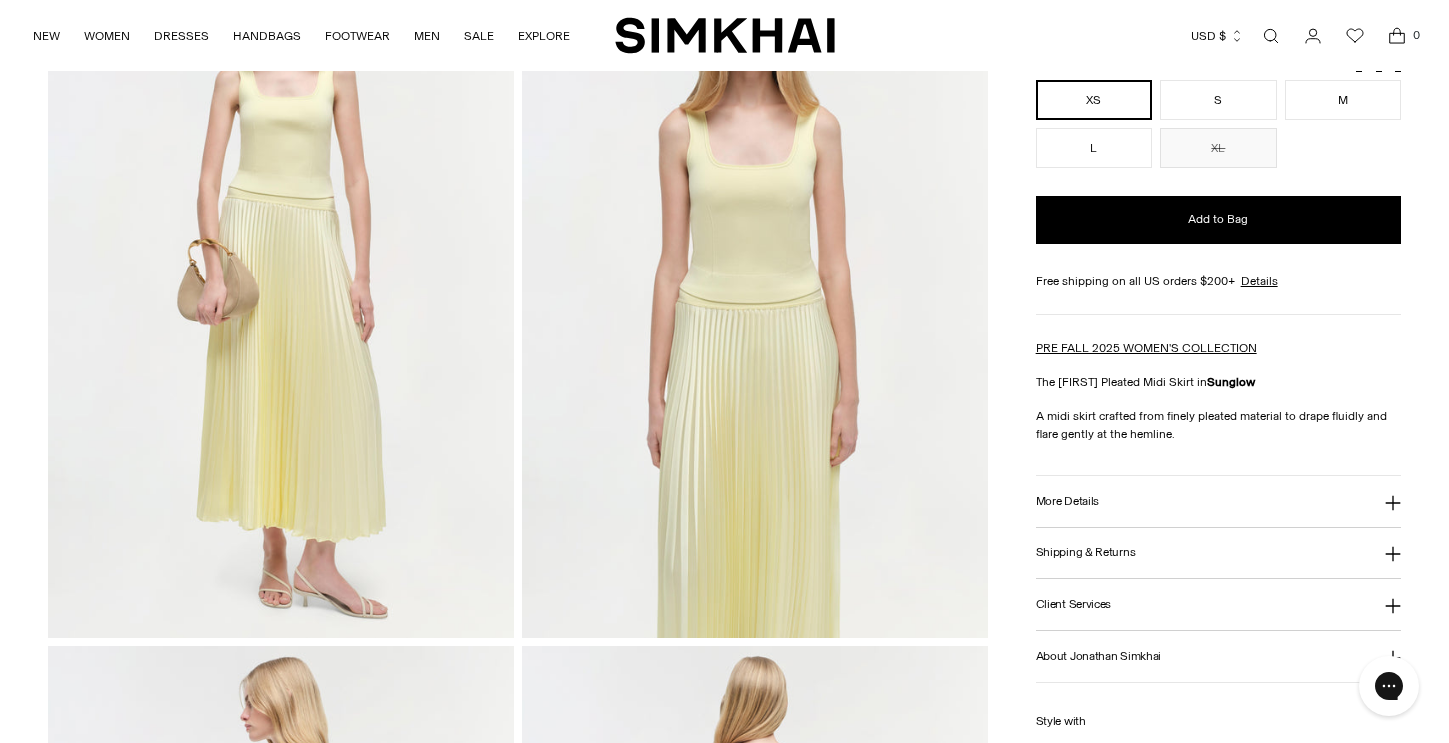 scroll, scrollTop: 0, scrollLeft: 0, axis: both 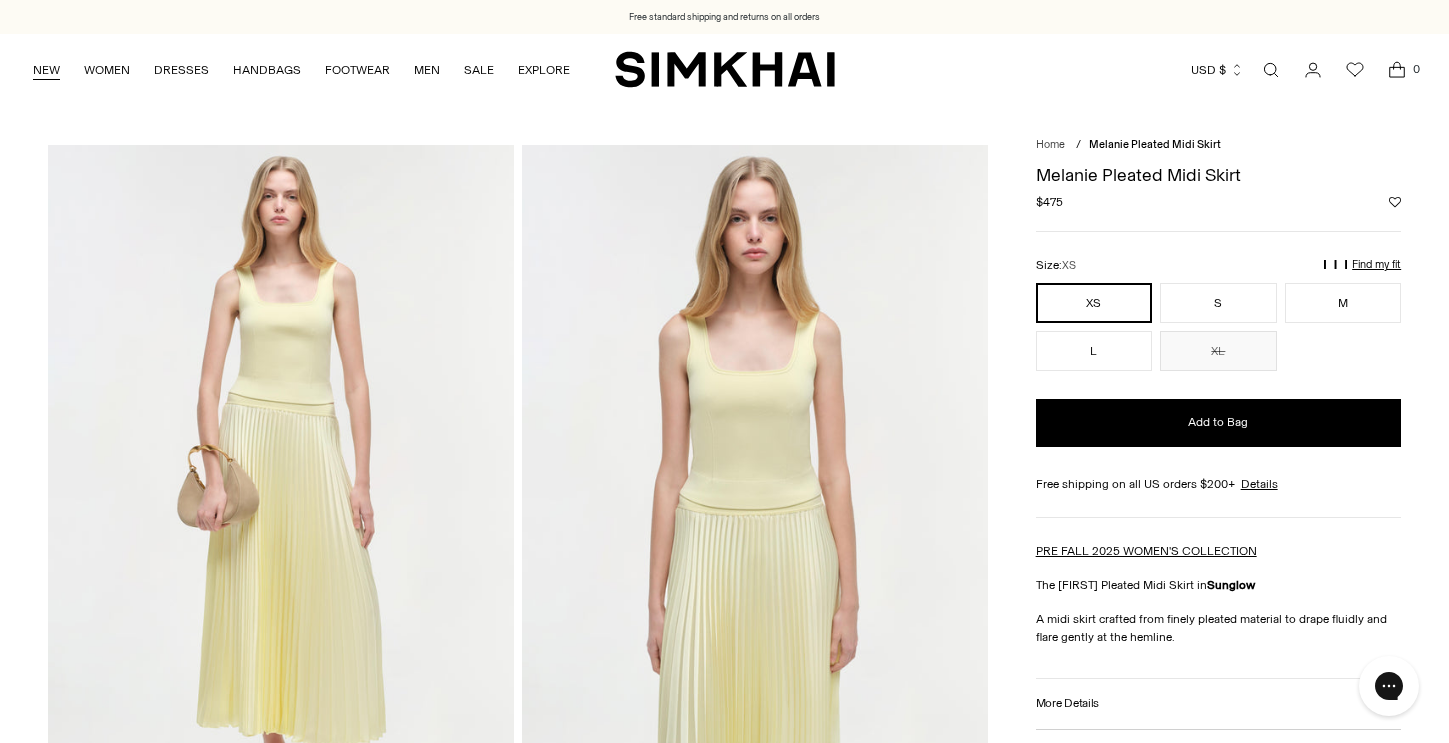 click on "NEW" at bounding box center (46, 70) 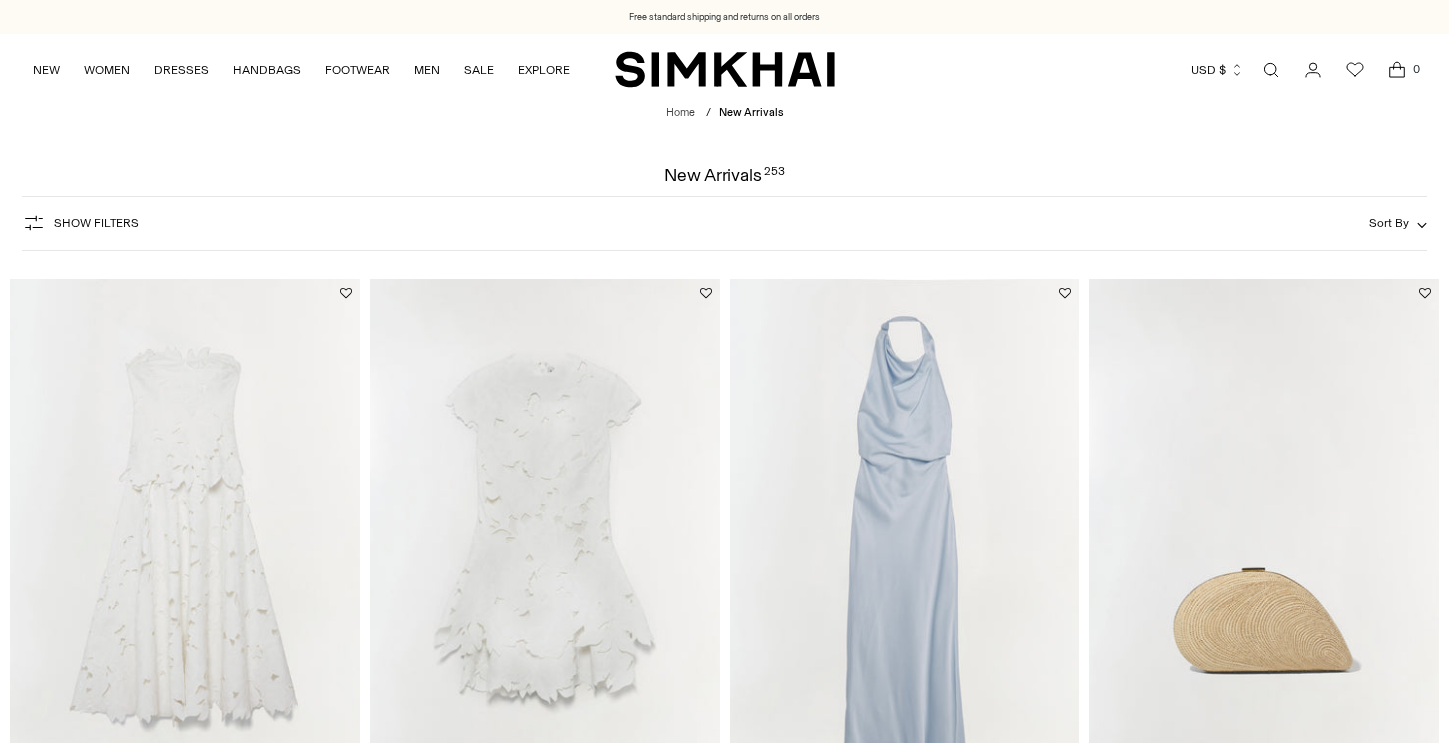 scroll, scrollTop: 0, scrollLeft: 0, axis: both 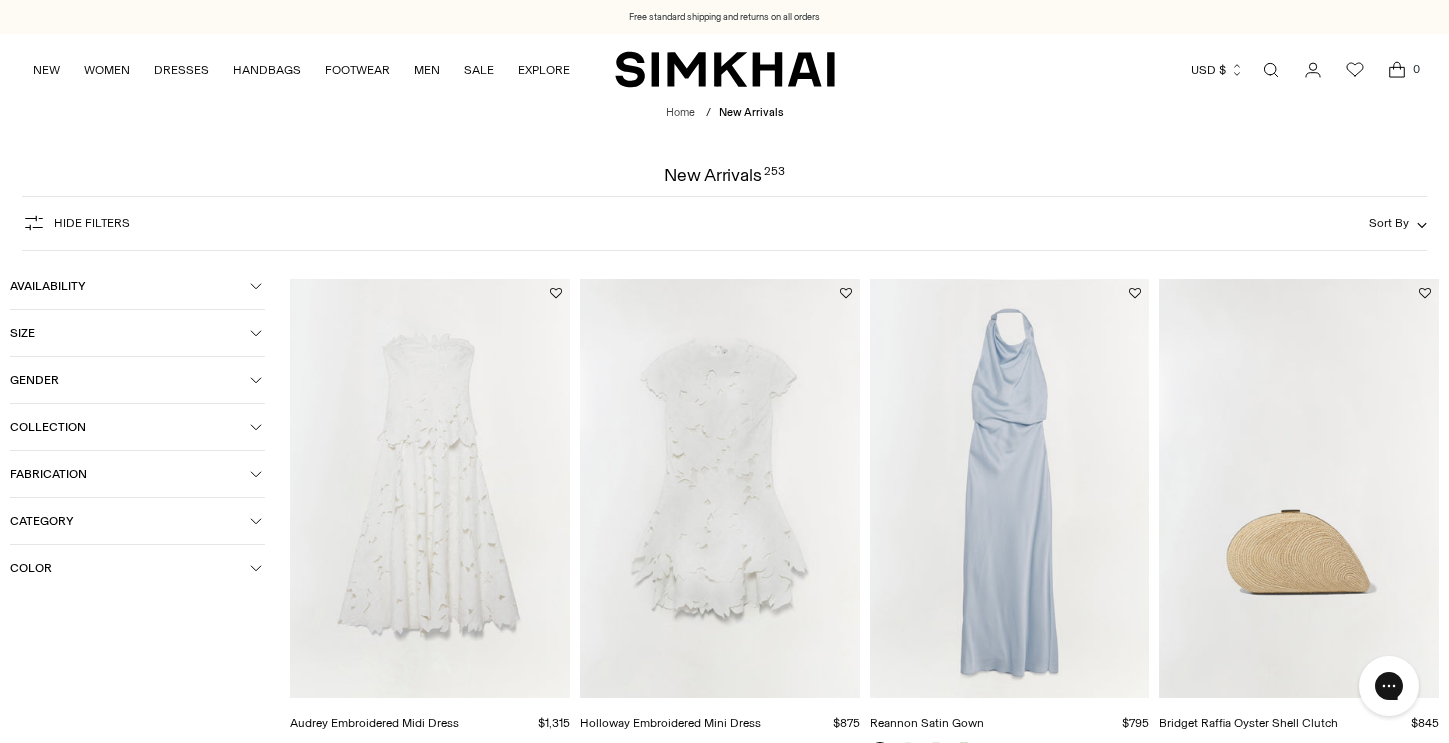 click on "Hide filters" at bounding box center [92, 223] 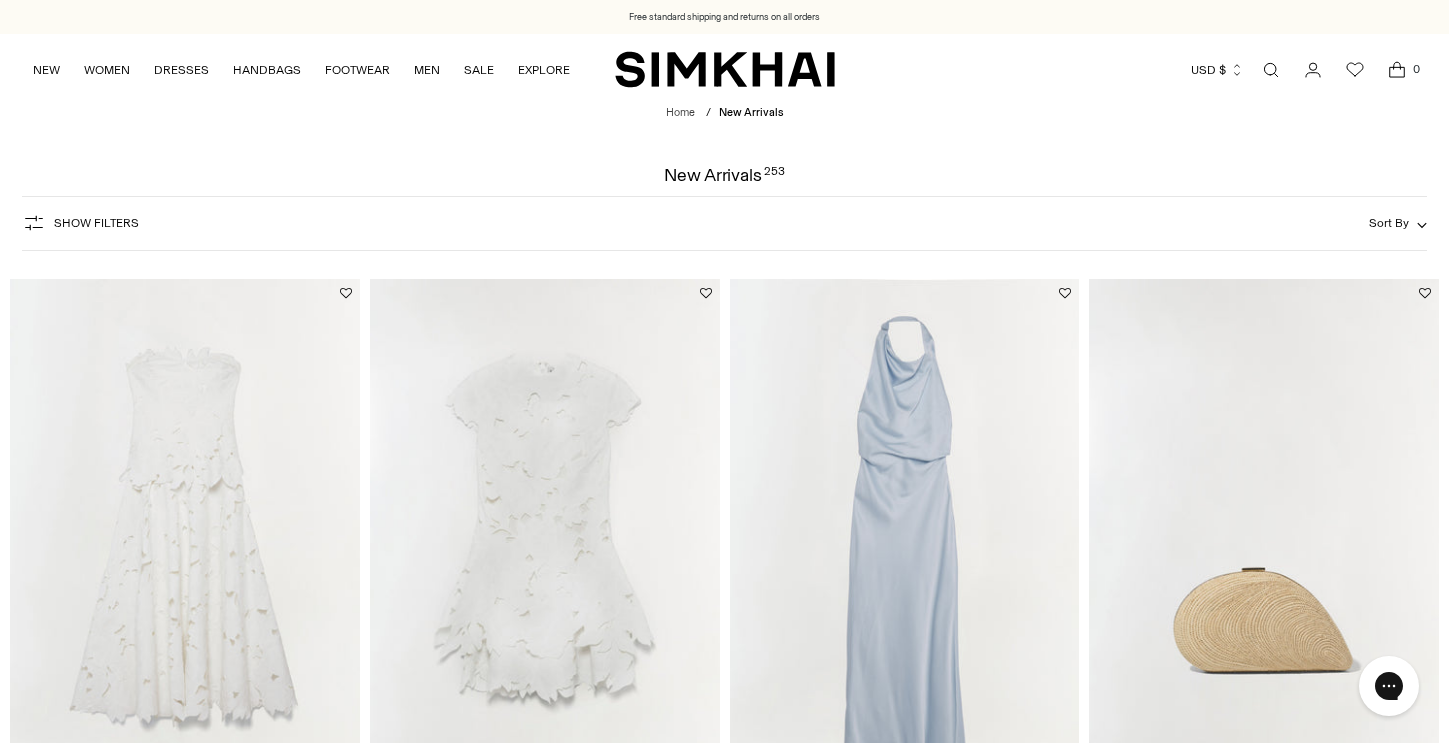 click at bounding box center (0, 0) 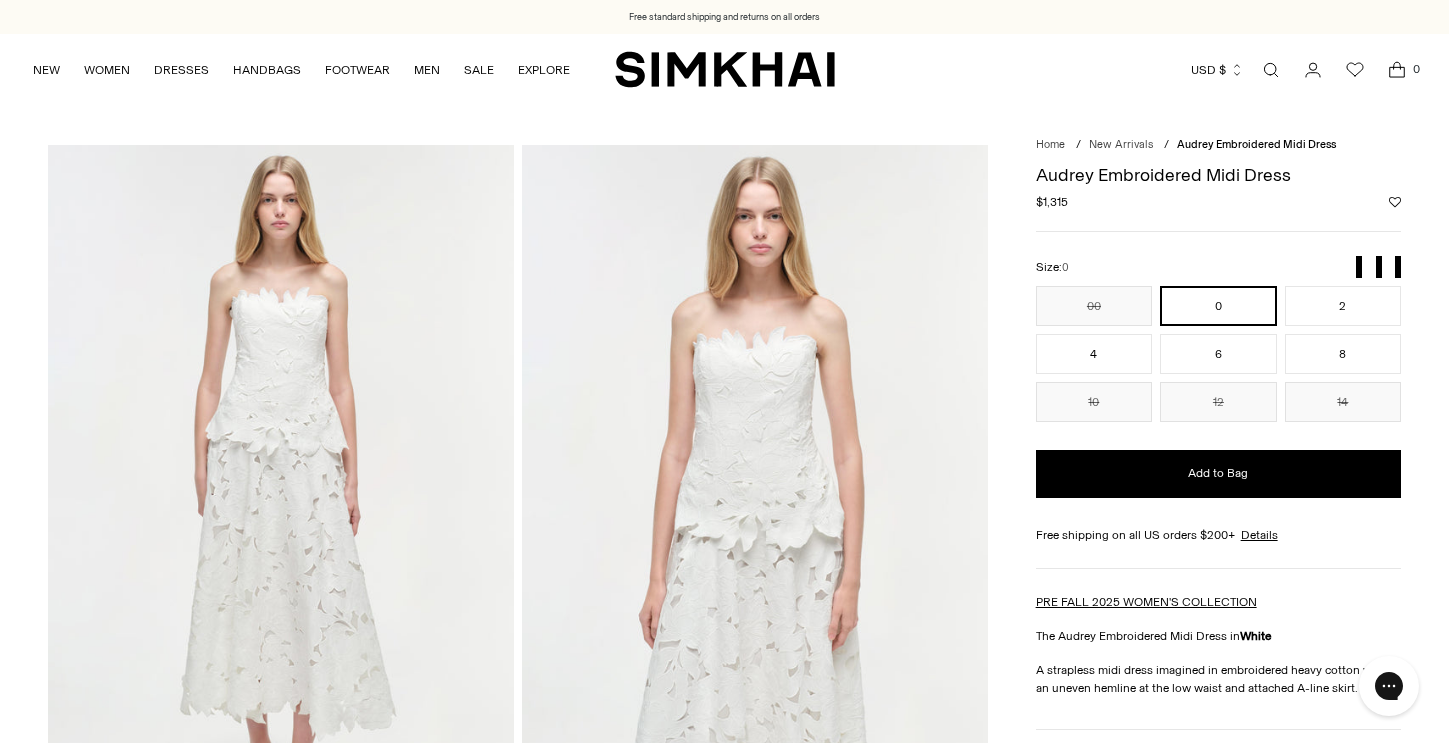 scroll, scrollTop: 0, scrollLeft: 0, axis: both 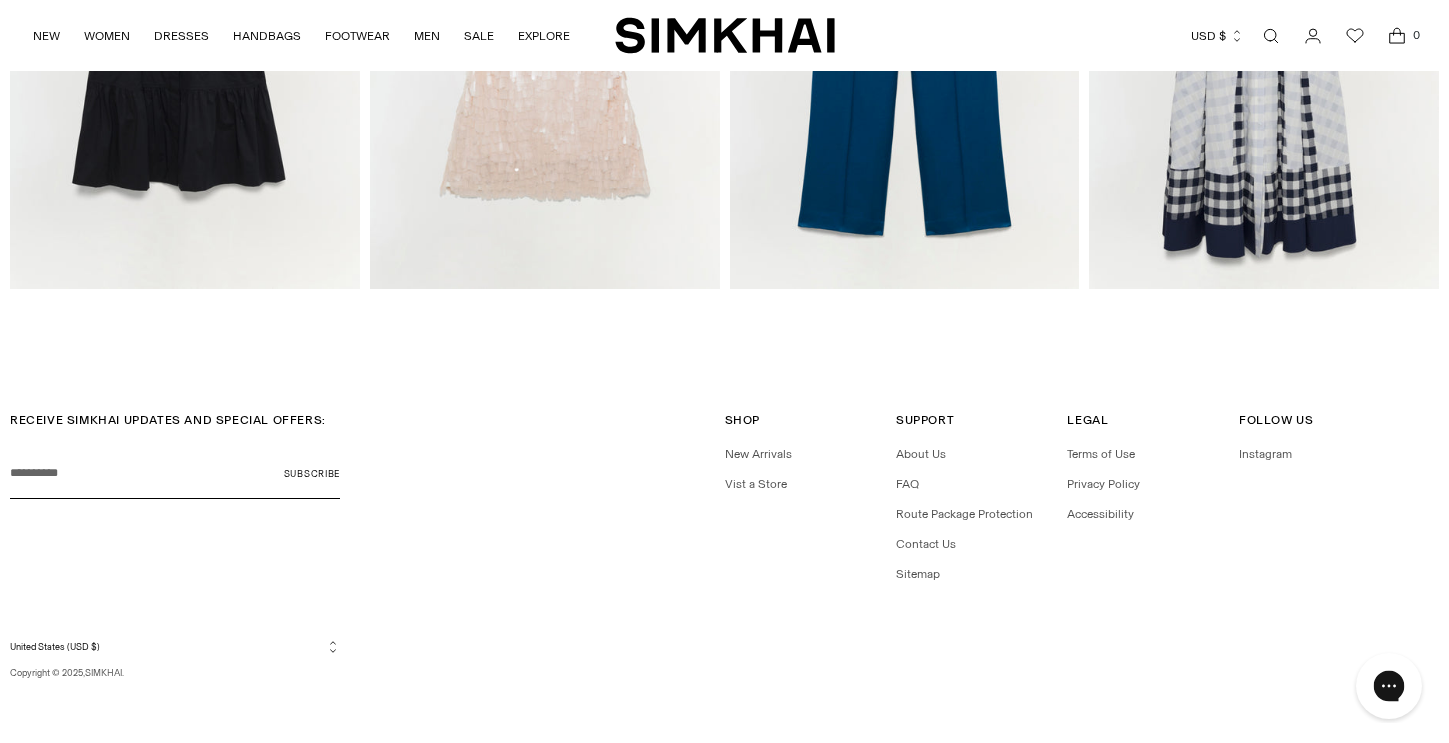 click 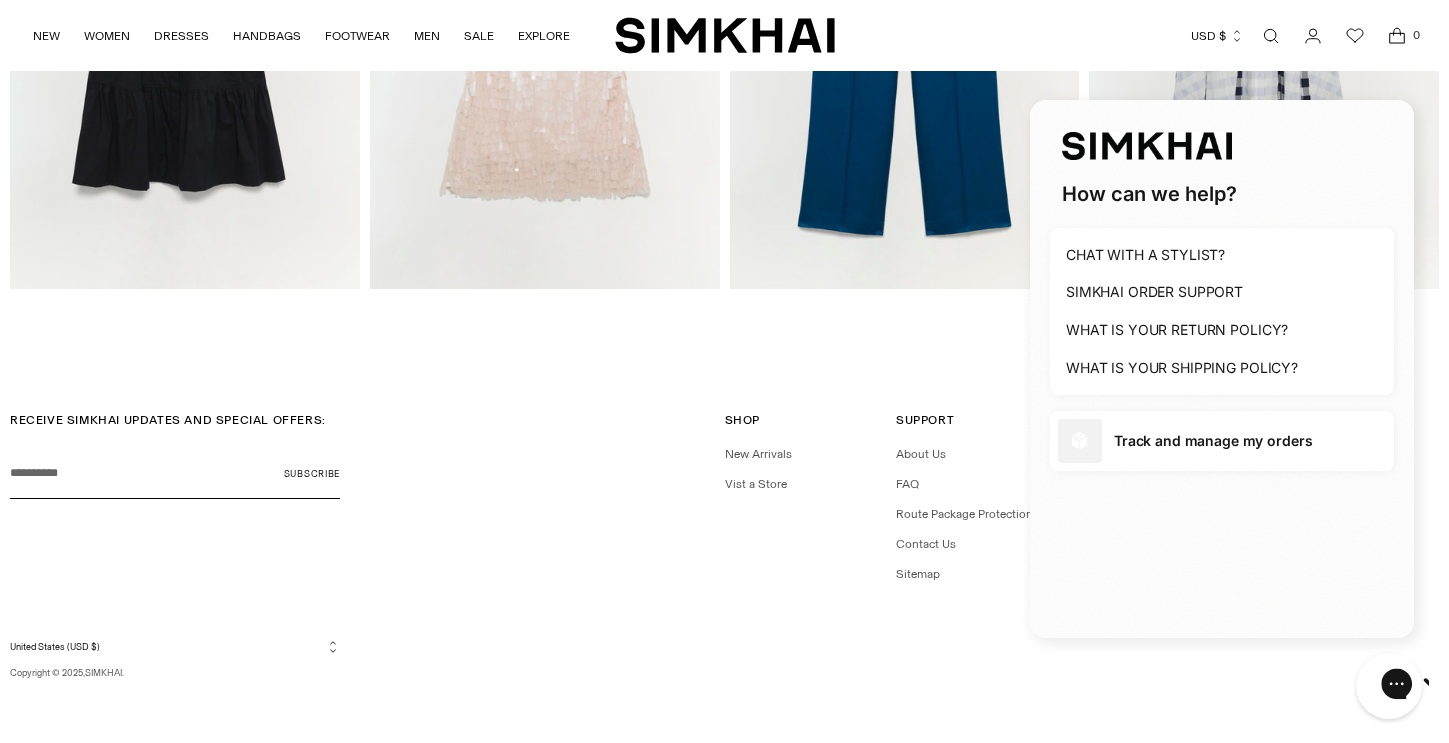 scroll, scrollTop: 0, scrollLeft: 0, axis: both 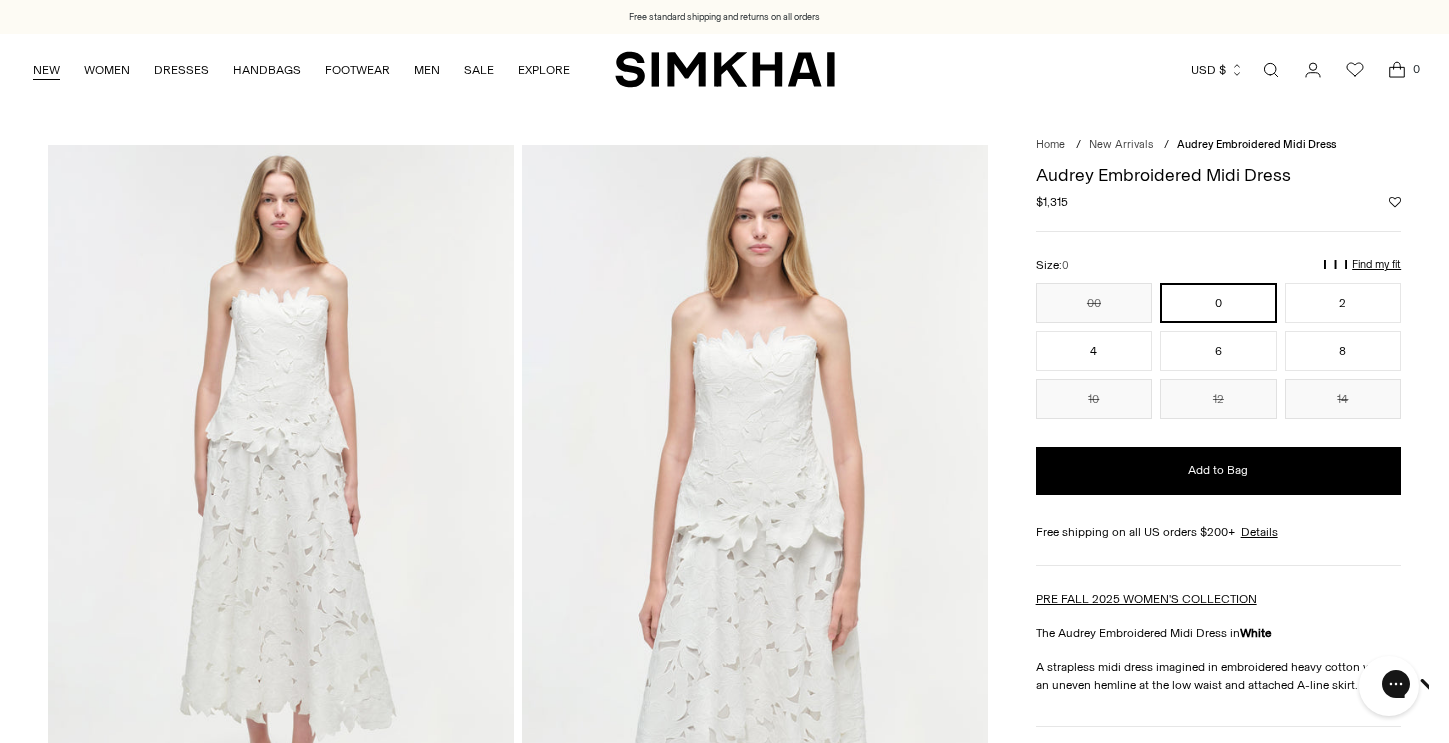 click on "NEW" at bounding box center [46, 70] 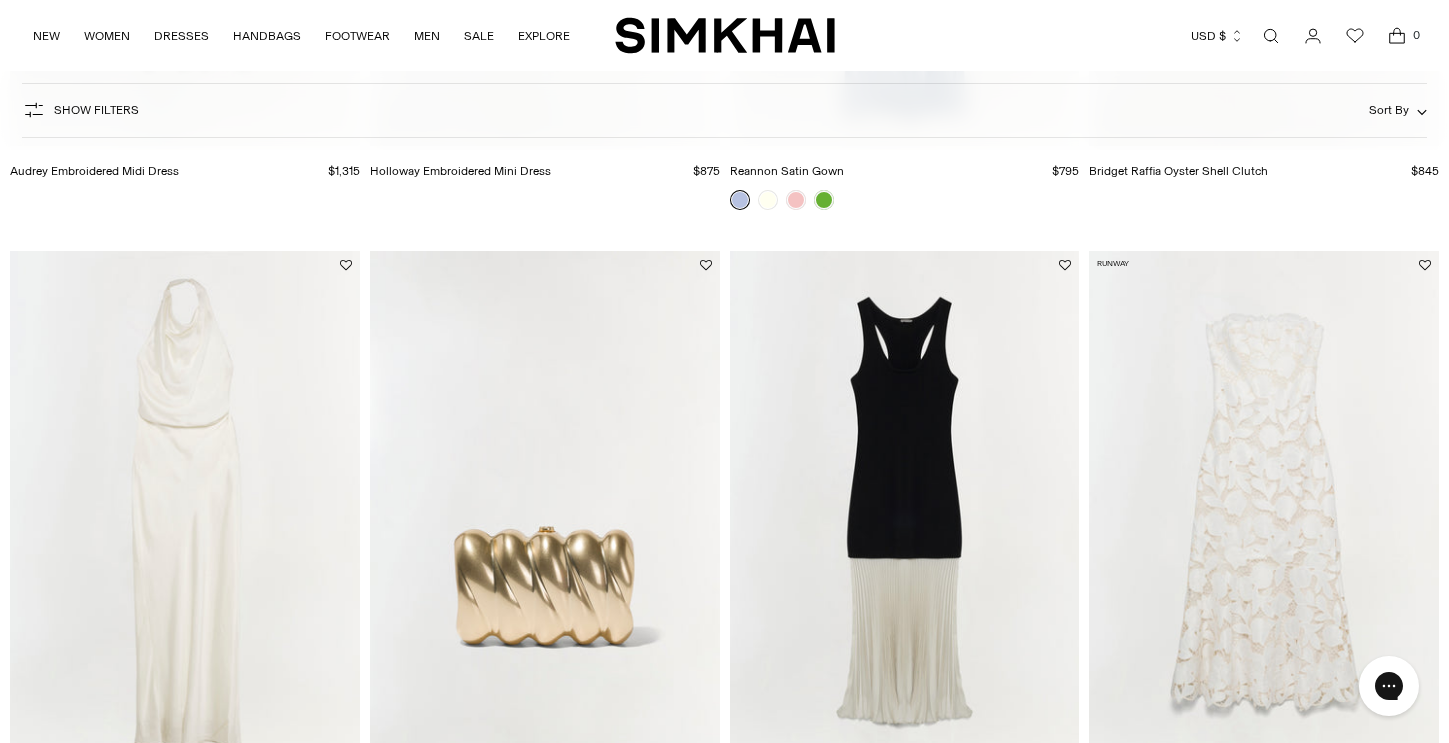 scroll, scrollTop: 658, scrollLeft: 0, axis: vertical 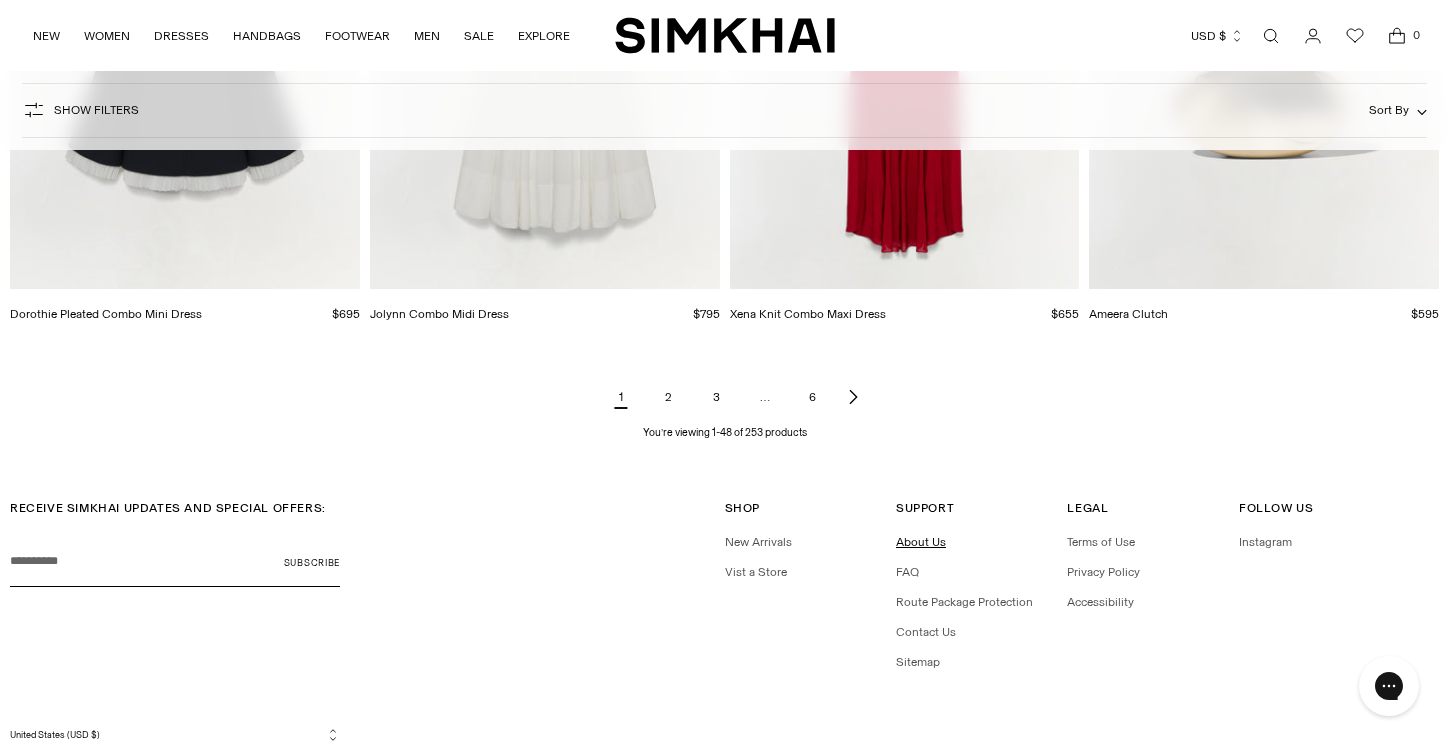 click on "About Us" at bounding box center [921, 542] 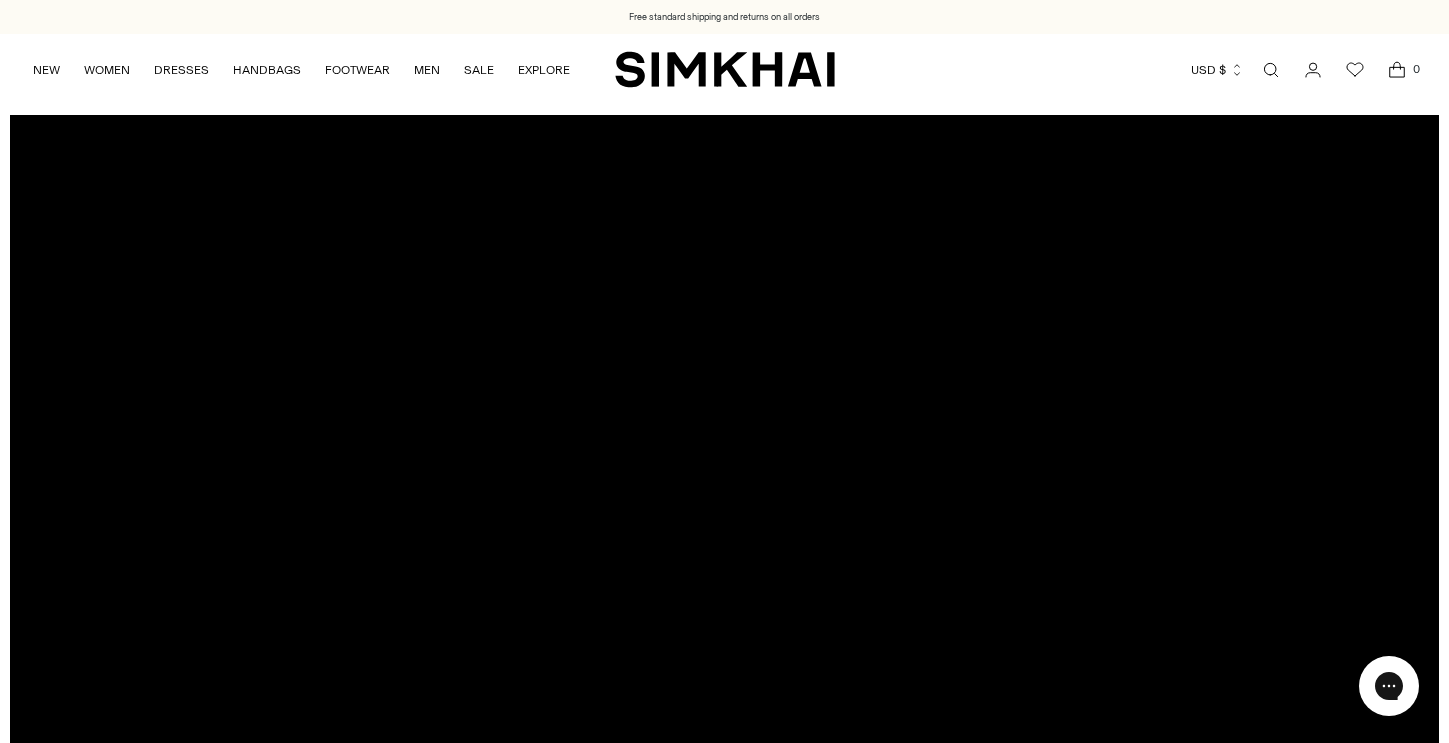 scroll, scrollTop: 61, scrollLeft: 0, axis: vertical 